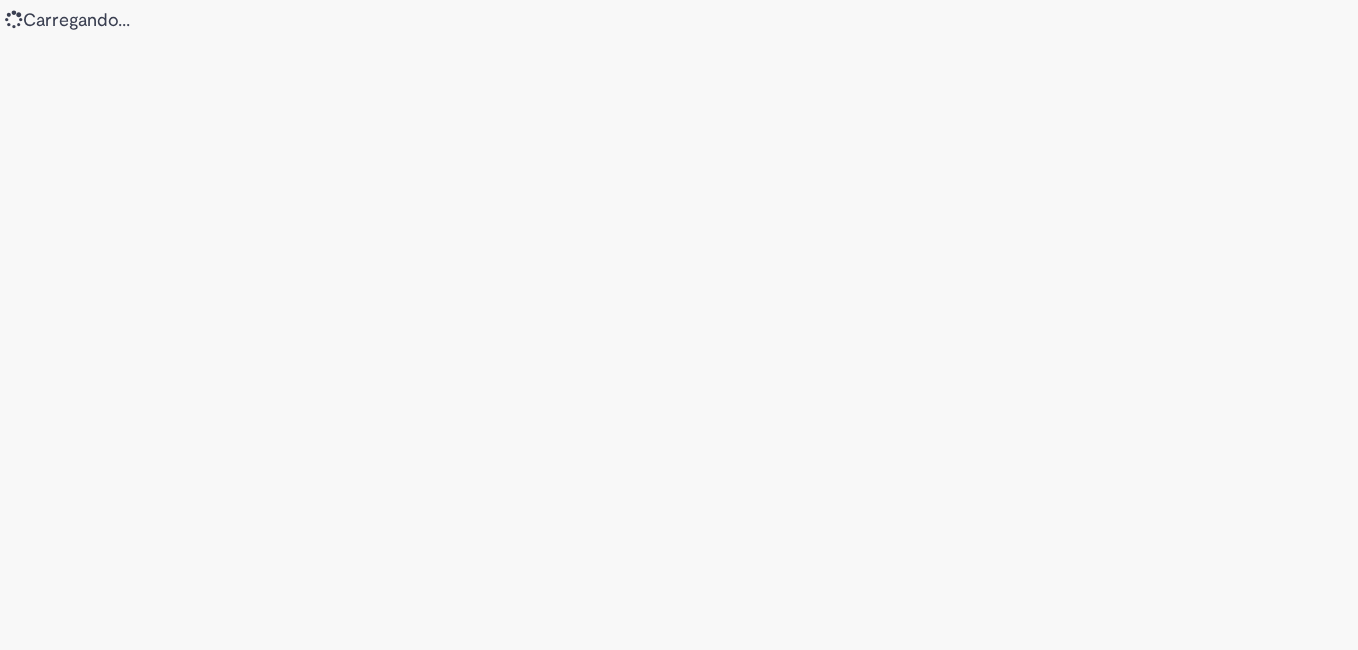 scroll, scrollTop: 0, scrollLeft: 0, axis: both 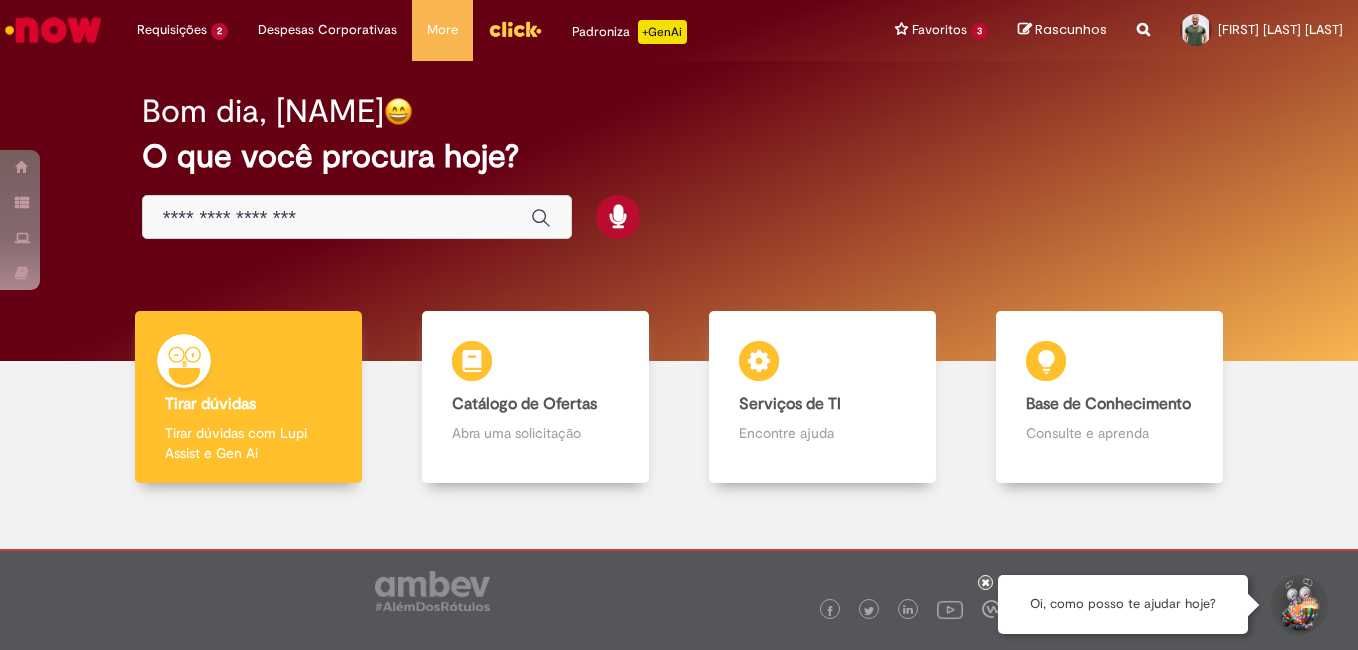 click at bounding box center [337, 218] 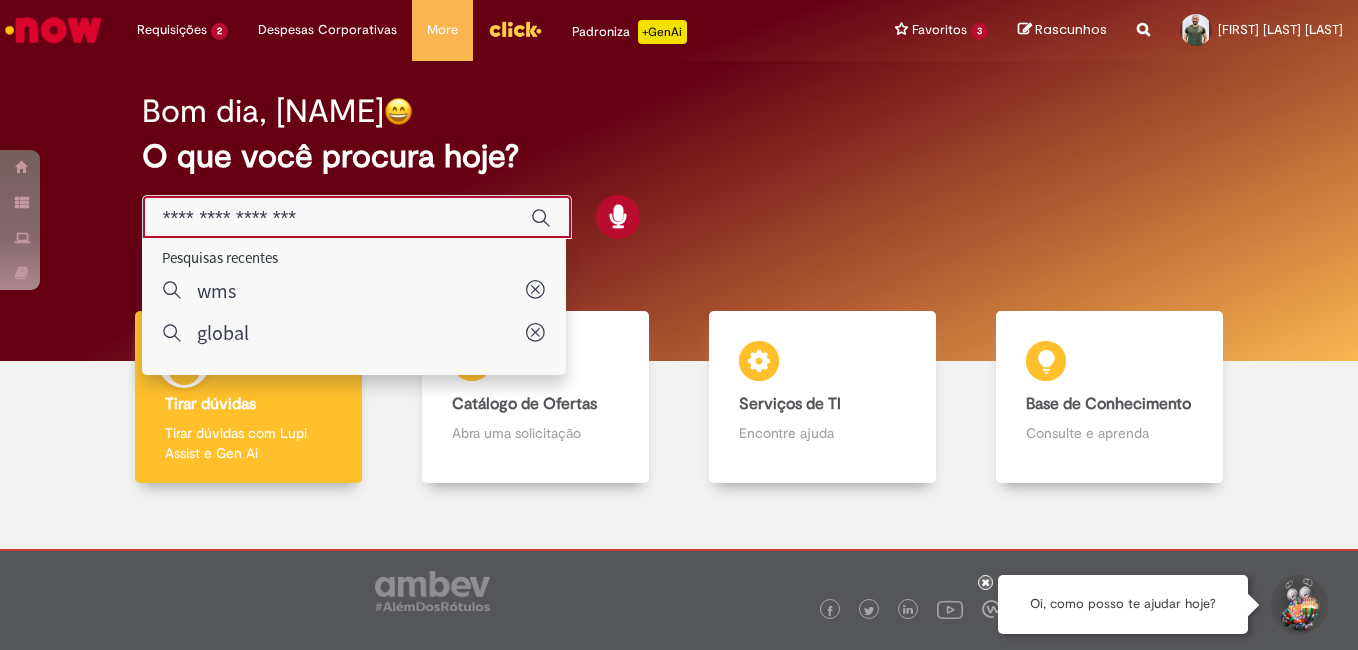 click at bounding box center [337, 218] 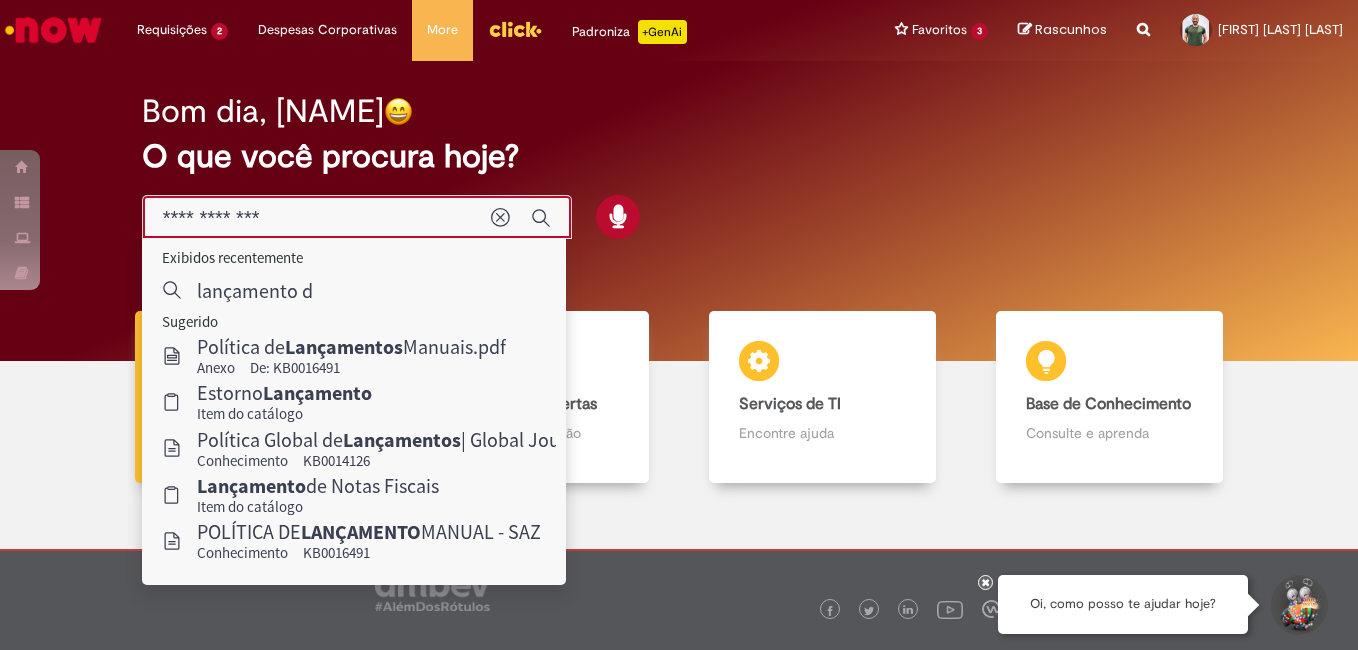 type on "**********" 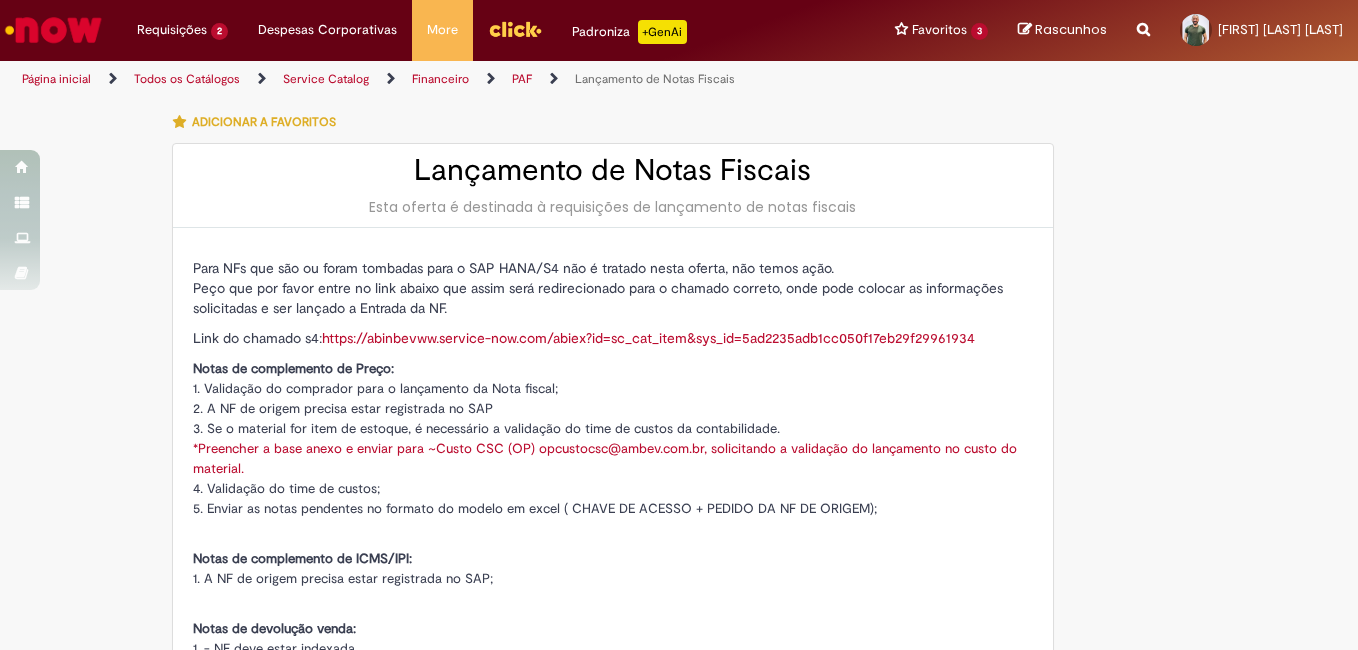 type on "********" 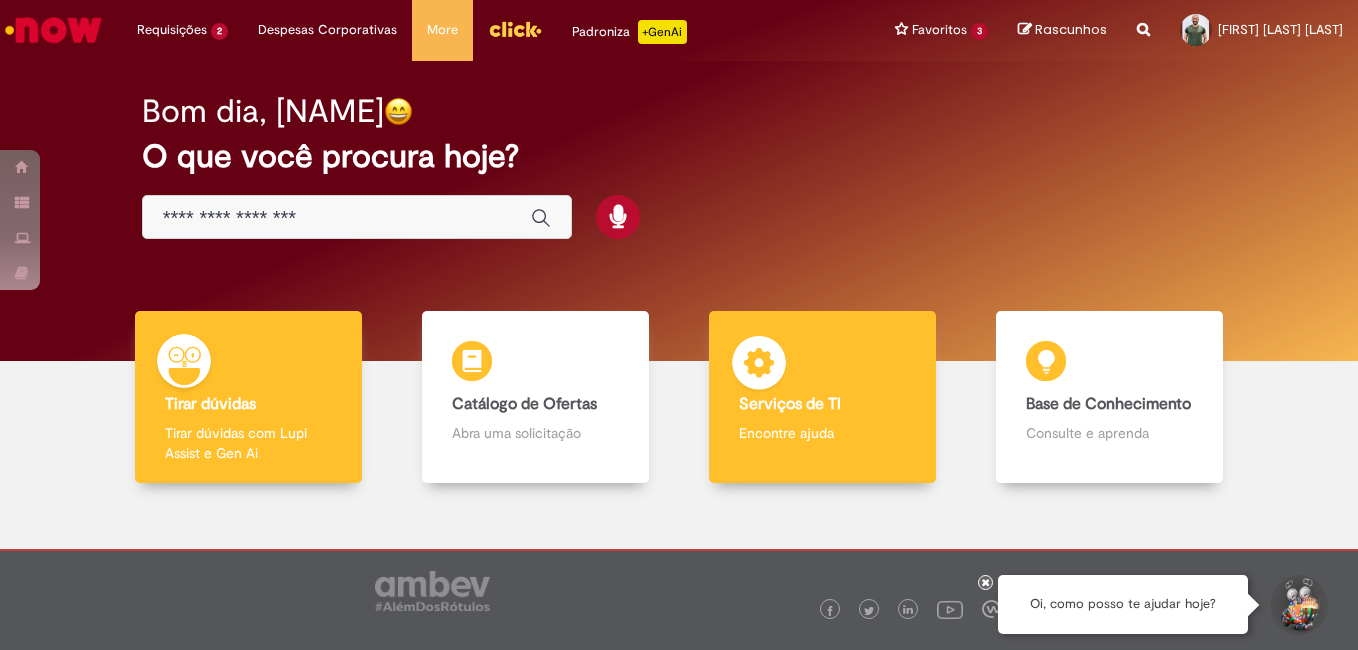 scroll, scrollTop: 69, scrollLeft: 0, axis: vertical 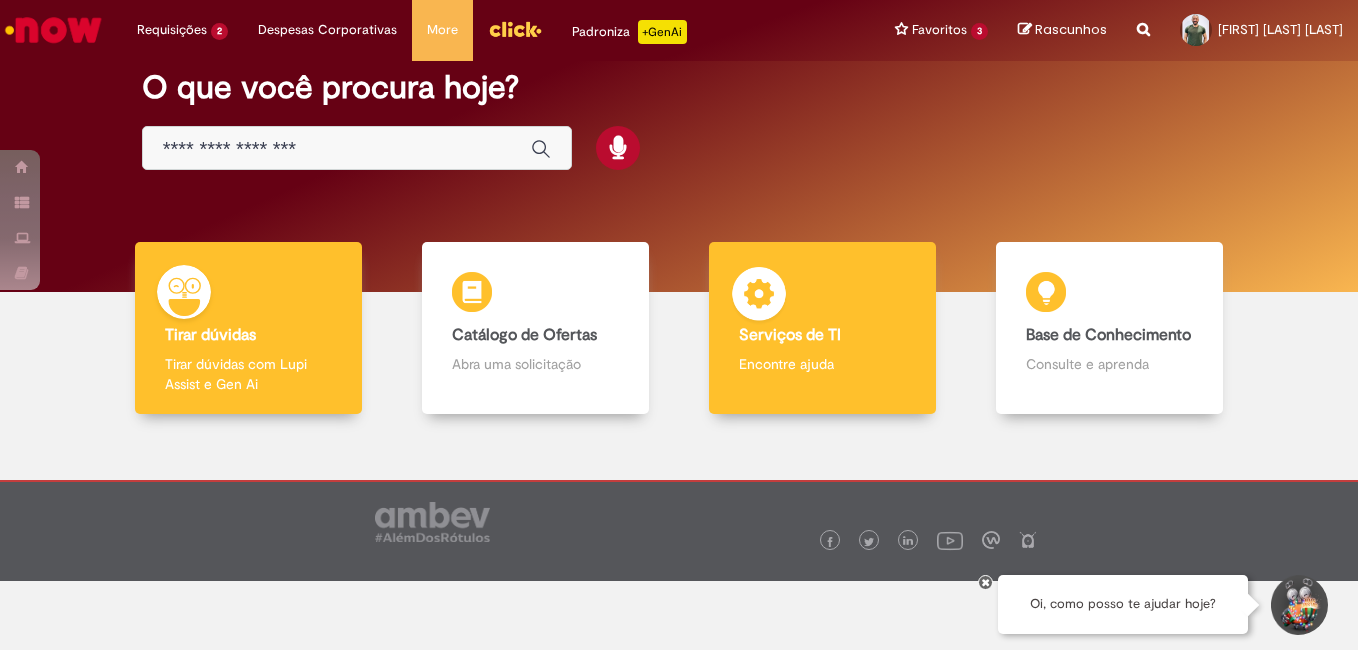 click on "Serviços de TI" at bounding box center [790, 335] 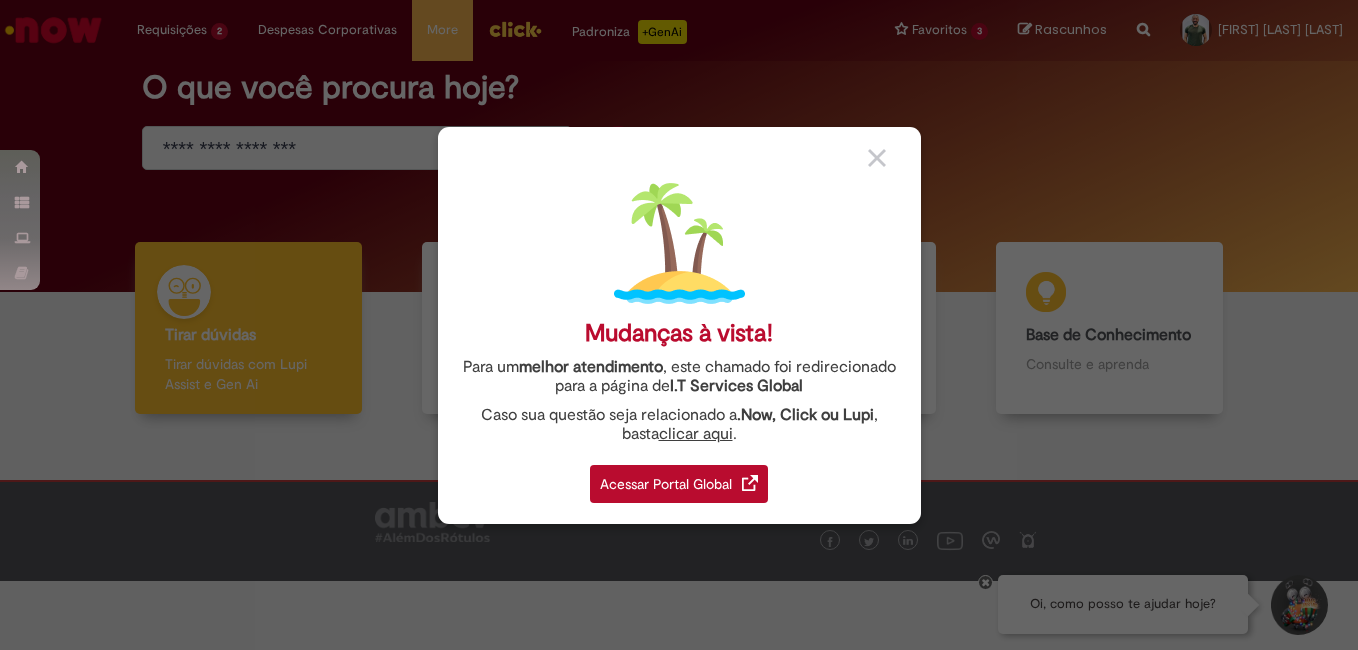 click on "Acessar Portal Global" at bounding box center (679, 478) 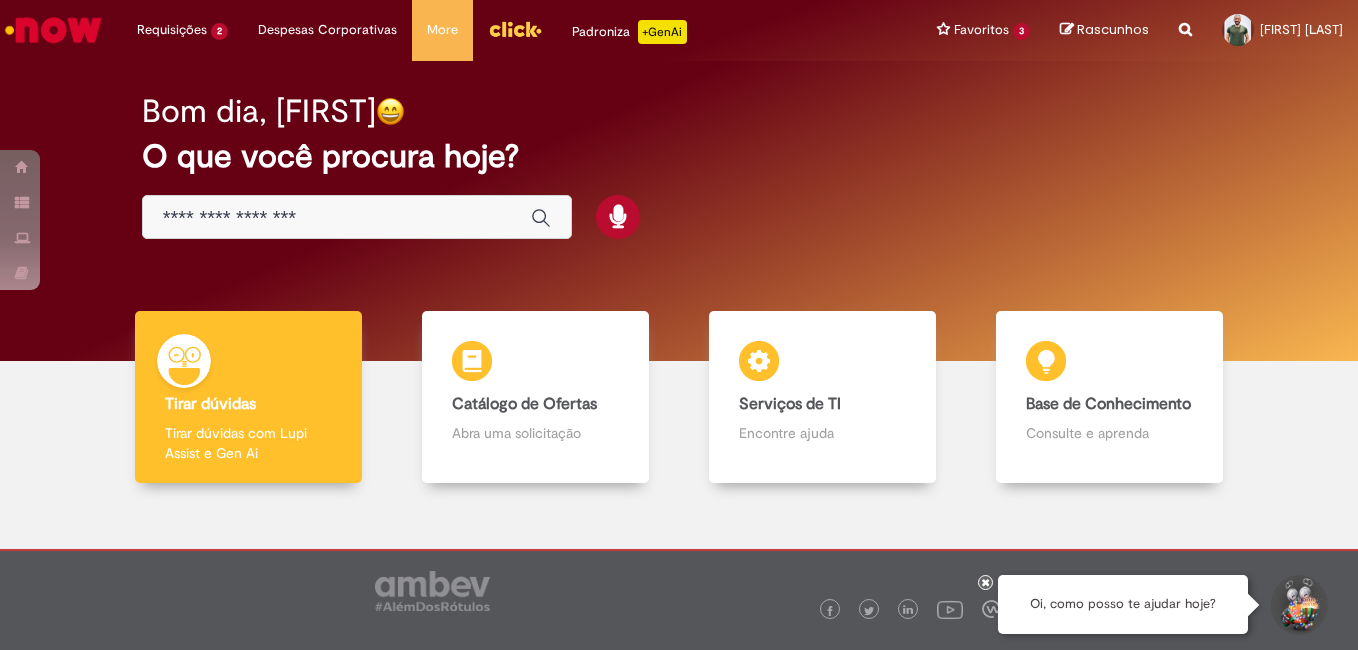 scroll, scrollTop: 0, scrollLeft: 0, axis: both 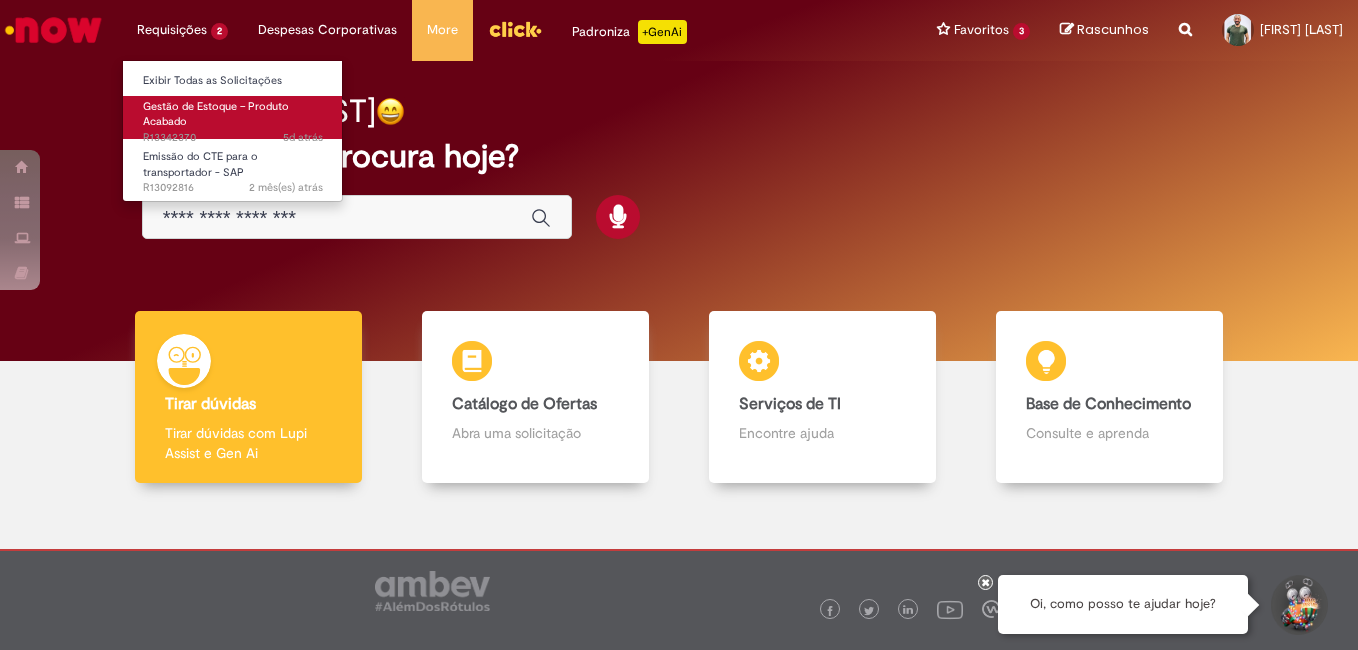 click on "Gestão de Estoque – Produto Acabado" at bounding box center (216, 114) 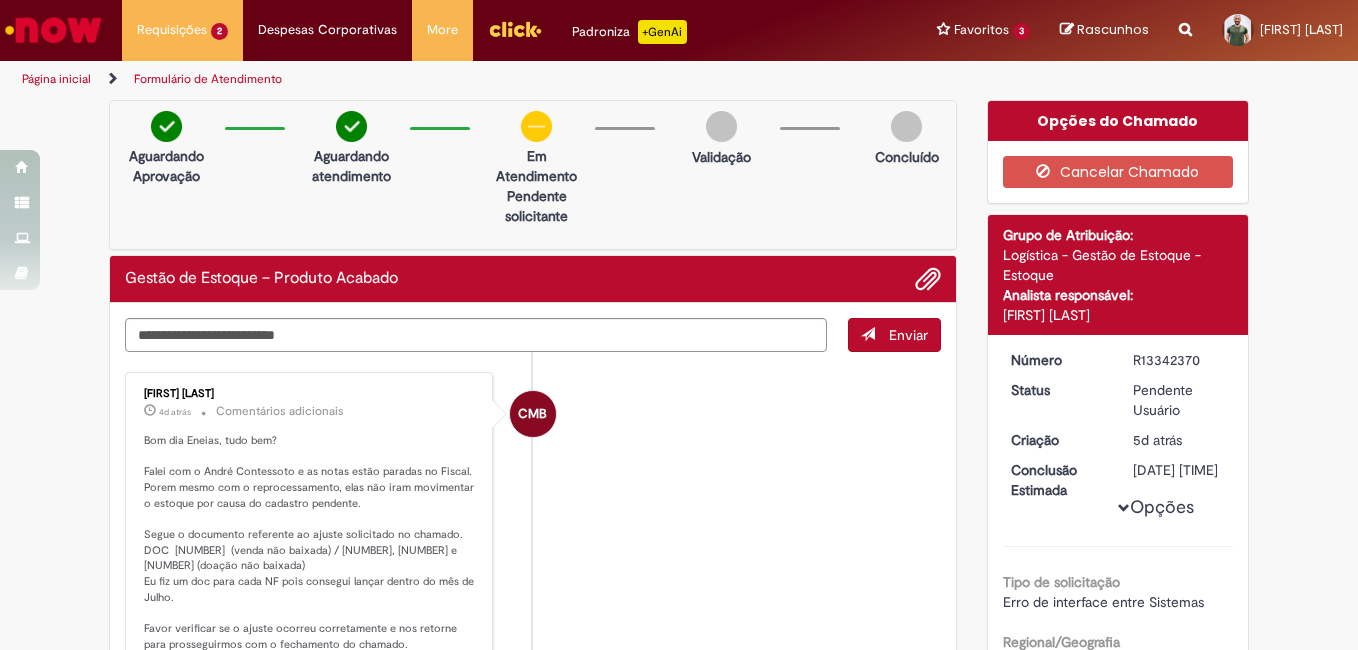 scroll, scrollTop: 200, scrollLeft: 0, axis: vertical 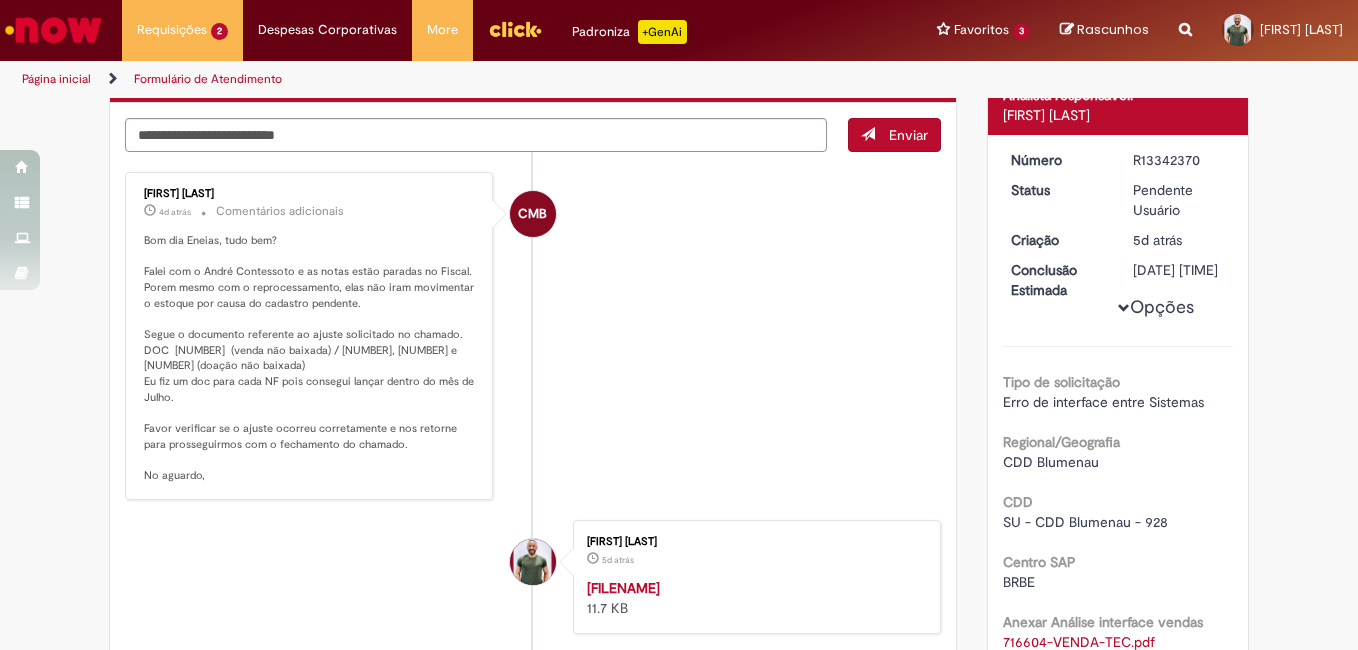 drag, startPoint x: 189, startPoint y: 338, endPoint x: 255, endPoint y: 338, distance: 66 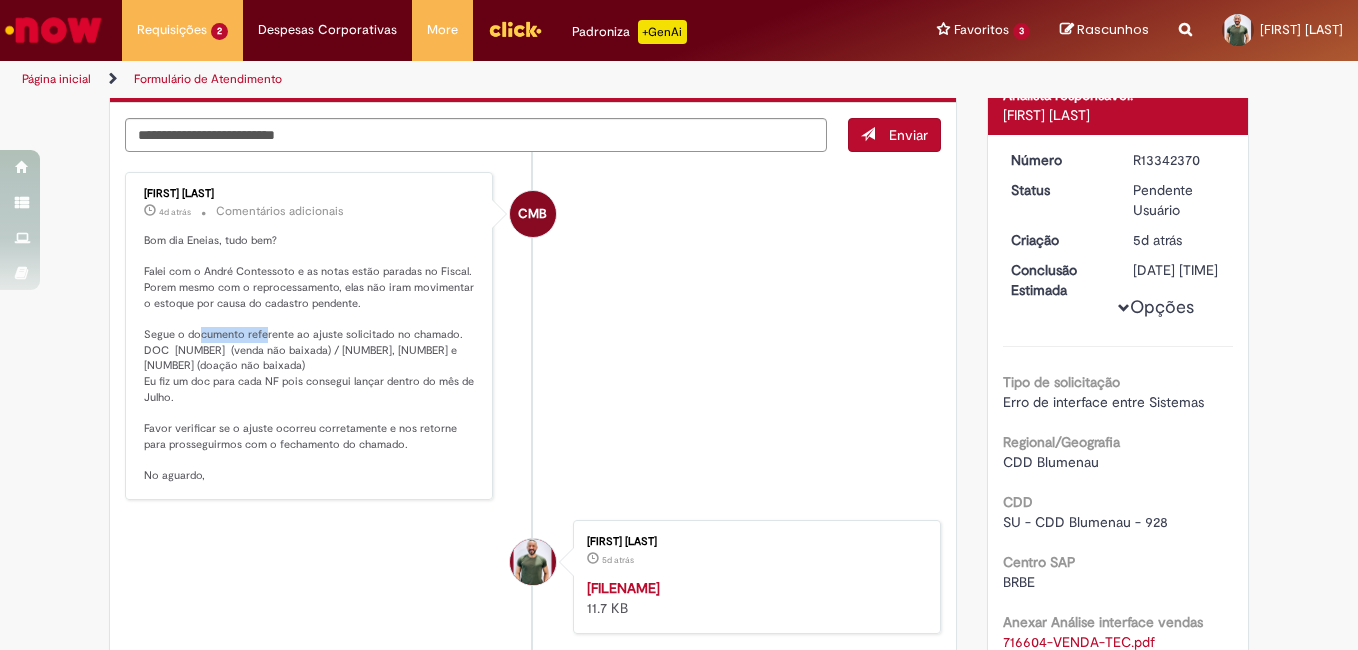 click on "Bom dia Eneias, tudo bem?
Falei com o André Contessoto e as notas estão paradas no Fiscal. Porem mesmo com o reprocessamento, elas não iram movimentar o estoque por causa do cadastro pendente.
Segue o documento referente ao ajuste solicitado no chamado. DOC  [NUMBER]  (venda não baixada) / [NUMBER], [NUMBER] e [NUMBER] (doação não baixada)
Eu fiz um doc para cada NF pois consegui lançar dentro do mês de Julho.
Favor verificar se o ajuste ocorreu corretamente e nos retorne para prosseguirmos com o fechamento do chamado.
No aguardo," at bounding box center (310, 358) 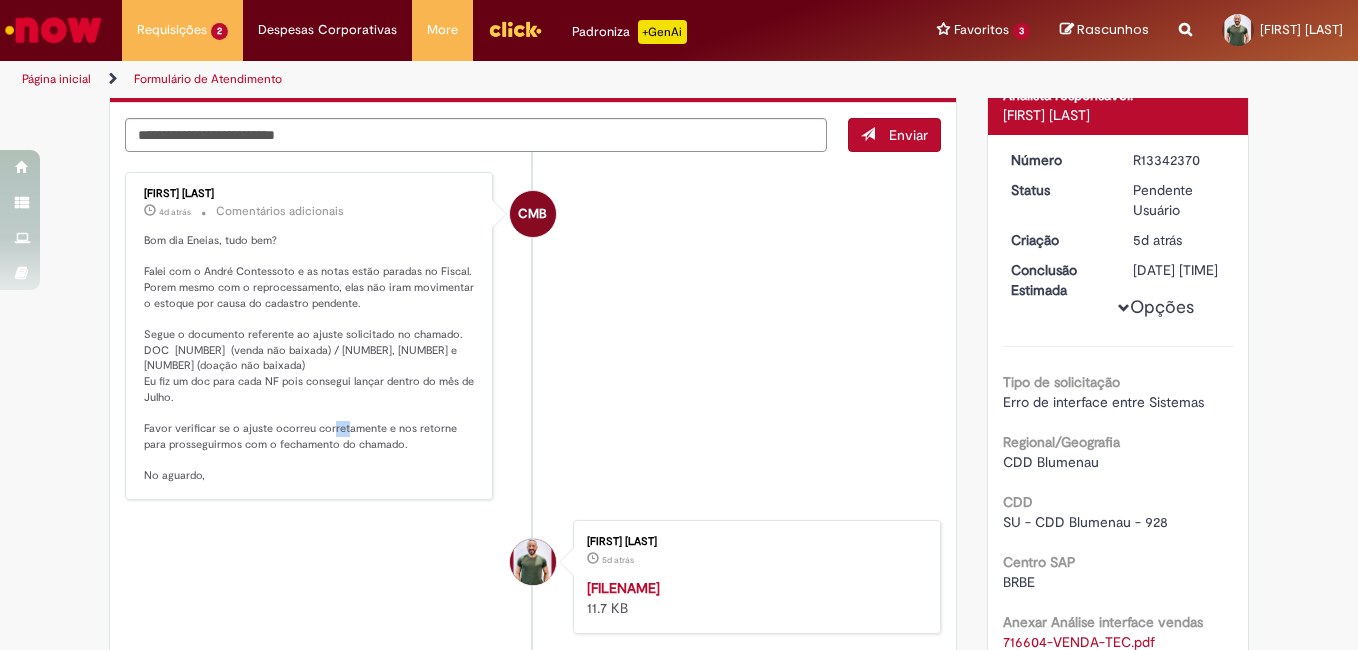 drag, startPoint x: 283, startPoint y: 434, endPoint x: 399, endPoint y: 432, distance: 116.01724 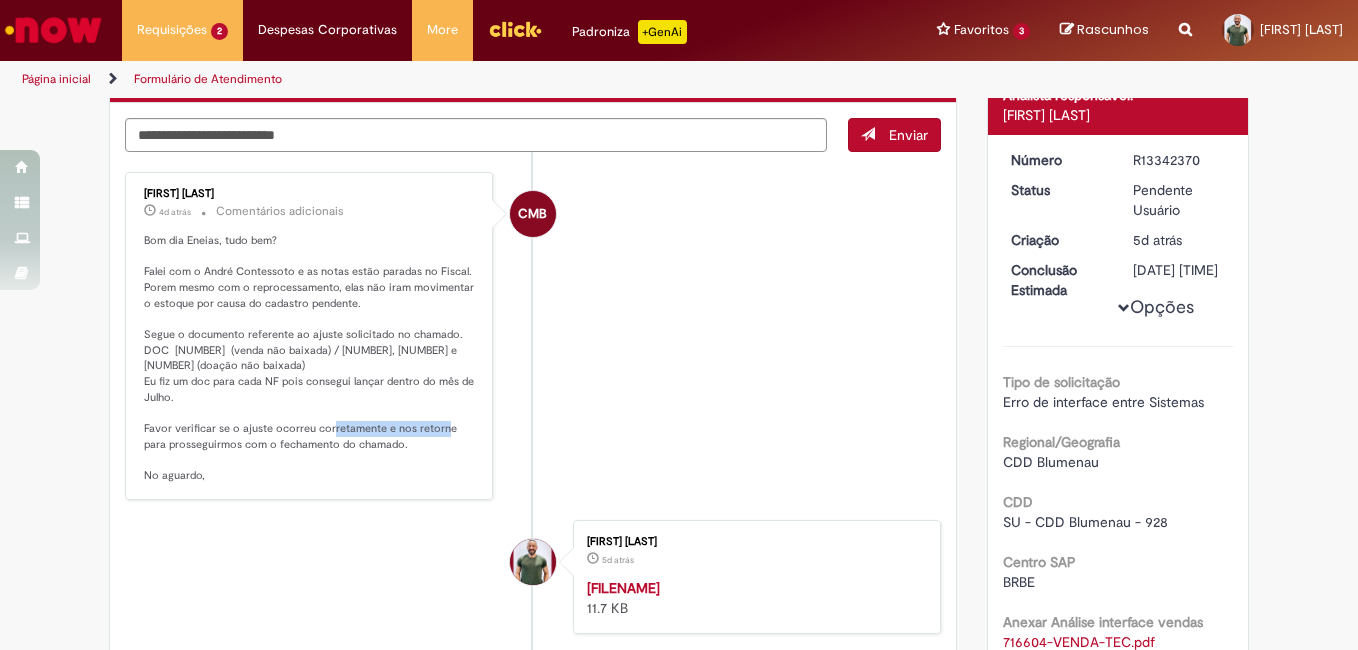 click on "Bom dia Eneias, tudo bem?
Falei com o André Contessoto e as notas estão paradas no Fiscal. Porem mesmo com o reprocessamento, elas não iram movimentar o estoque por causa do cadastro pendente.
Segue o documento referente ao ajuste solicitado no chamado. DOC  [NUMBER]  (venda não baixada) / [NUMBER], [NUMBER] e [NUMBER] (doação não baixada)
Eu fiz um doc para cada NF pois consegui lançar dentro do mês de Julho.
Favor verificar se o ajuste ocorreu corretamente e nos retorne para prosseguirmos com o fechamento do chamado.
No aguardo," at bounding box center [310, 358] 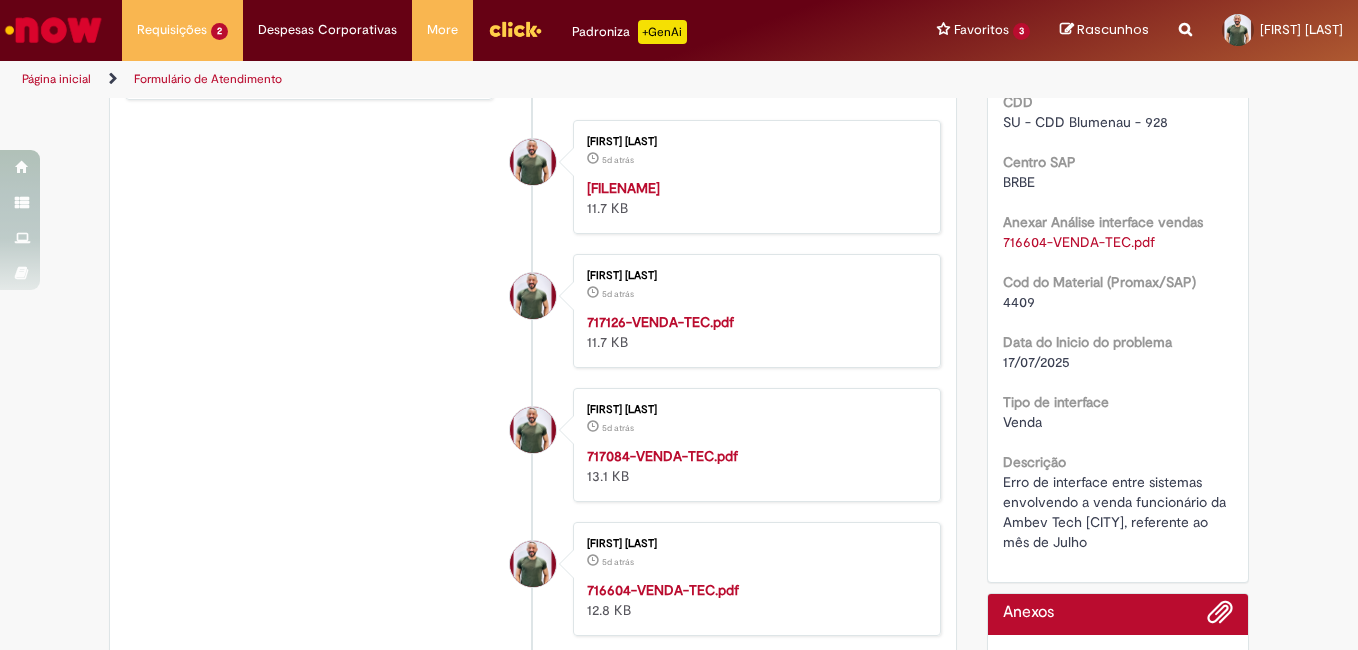 scroll, scrollTop: 300, scrollLeft: 0, axis: vertical 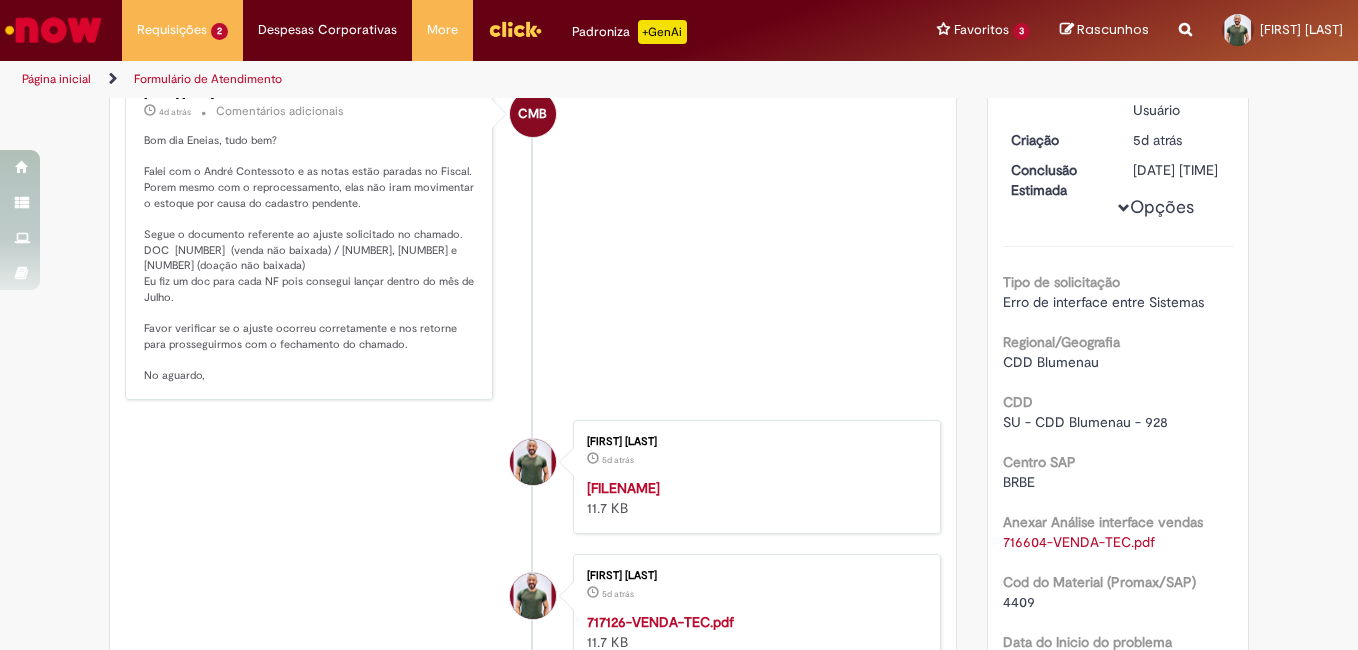 click on "[FILENAME]" at bounding box center [623, 488] 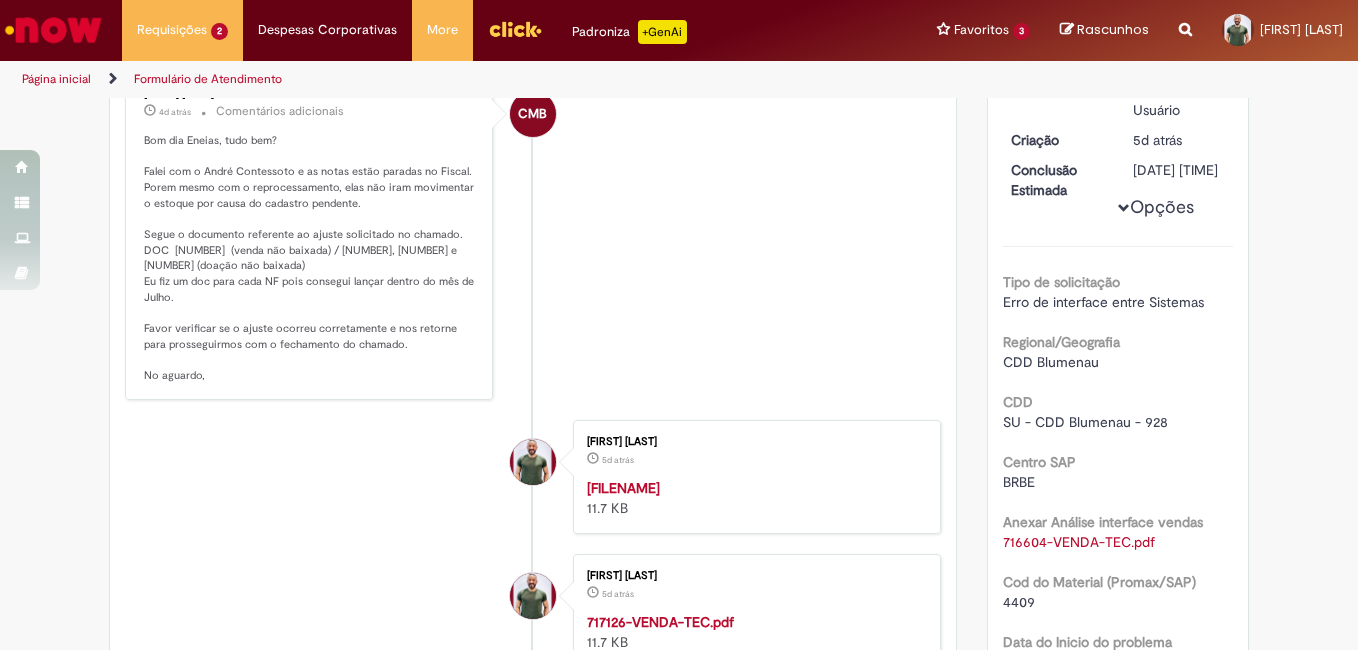 click on "CMB
[FIRST] [LAST]
4d atrás 4 dias atrás     Comentários adicionais
Bom dia [FIRST], tudo bem?
Falei com o André Contessoto e as notas estão paradas no Fiscal. Porem mesmo com o reprocessamento, elas não iram movimentar o estoque por causa do cadastro pendente.
Segue o documento referente ao ajuste solicitado no chamado. DOC  [NUMBER]  (venda não baixada) / [NUMBER], [NUMBER] e [NUMBER] (doação não baixada)
Eu fiz um doc para cada NF pois consegui lançar dentro do mês de Julho.
Favor verificar se o ajuste ocorreu corretamente e nos retorne para prosseguirmos com o fechamento do chamado.
No aguardo," at bounding box center [533, 236] 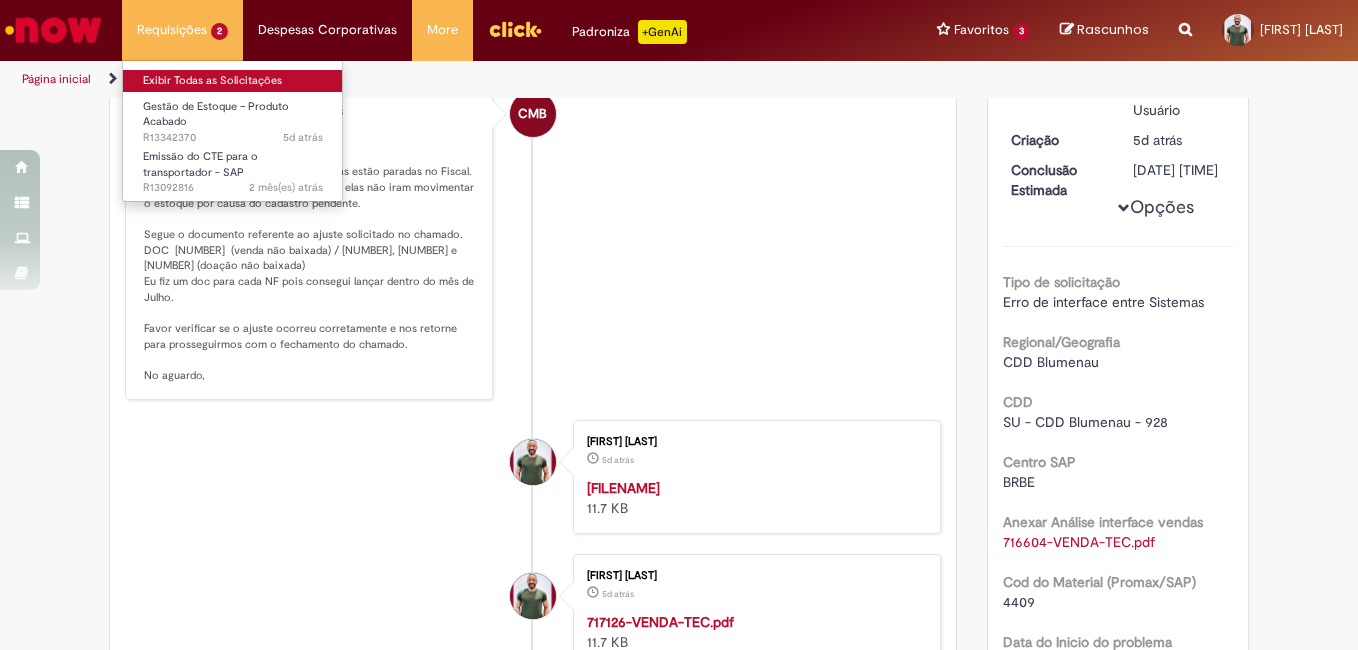 click on "Exibir Todas as Solicitações" at bounding box center [233, 81] 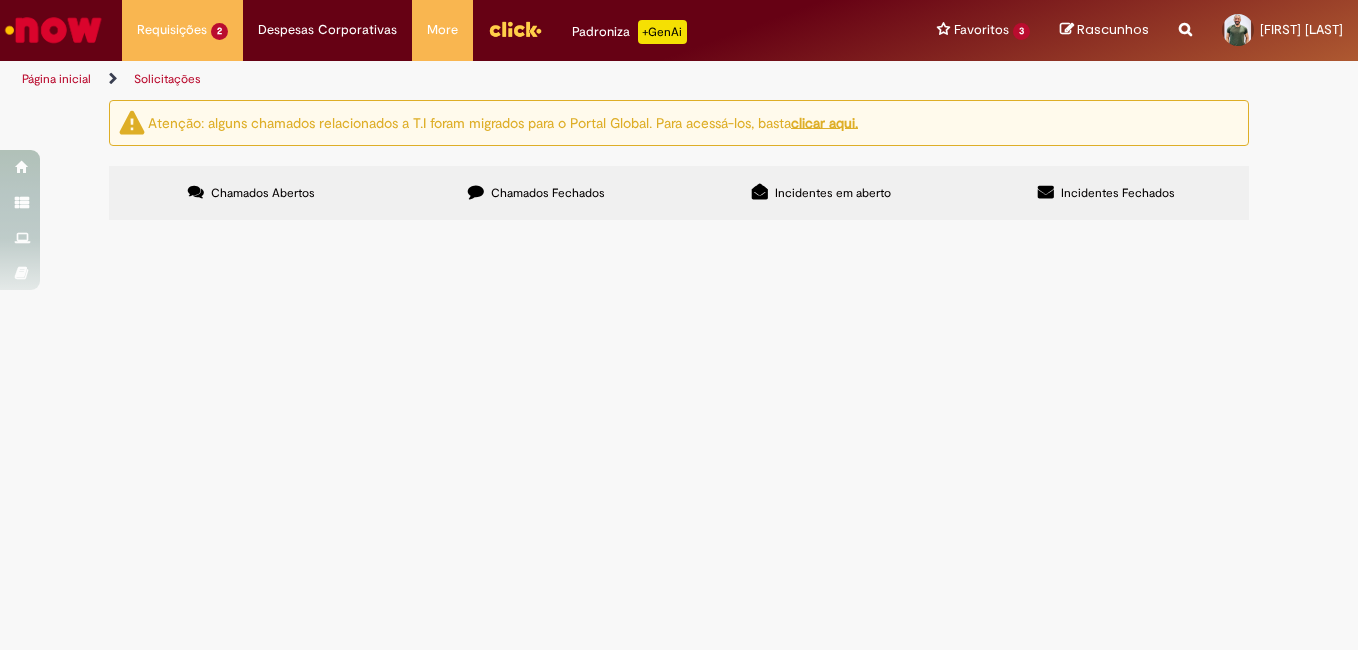 scroll, scrollTop: 0, scrollLeft: 0, axis: both 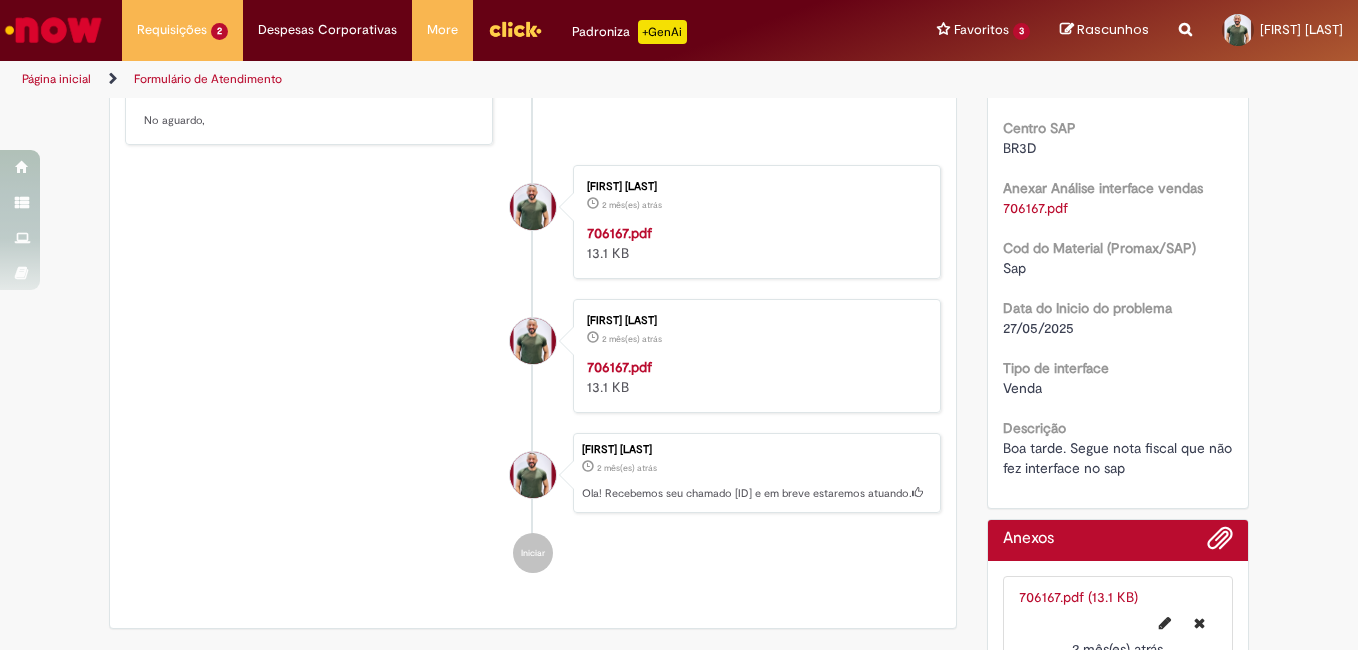 click on "706167.pdf" at bounding box center [619, 367] 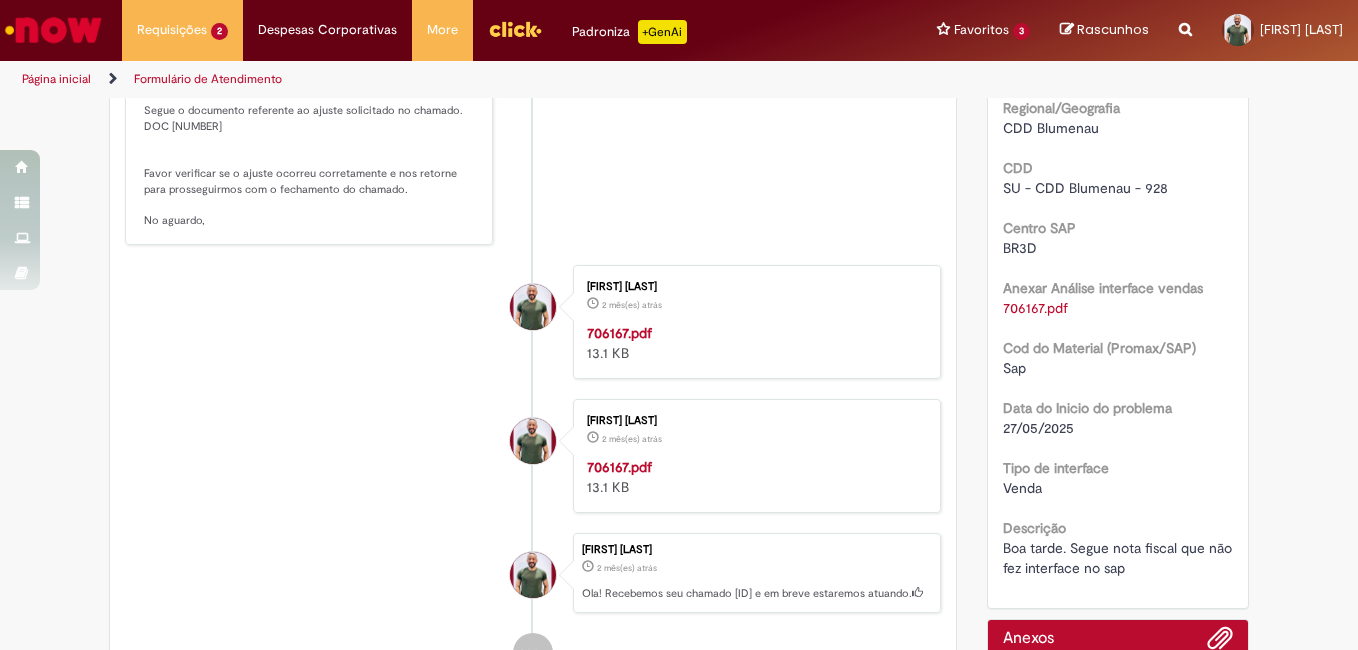 scroll, scrollTop: 200, scrollLeft: 0, axis: vertical 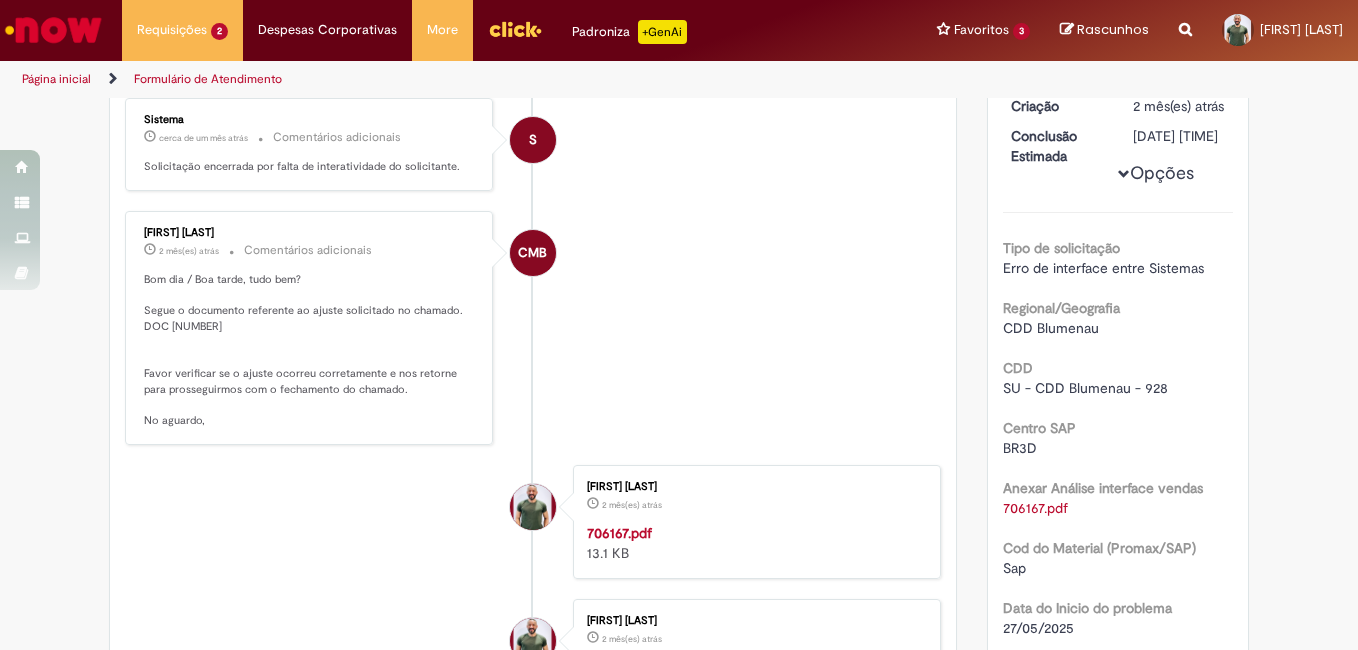 click on "Bom dia / Boa tarde, tudo bem?
Segue o documento referente ao ajuste solicitado no chamado. DOC [NUMBER]
Favor verificar se o ajuste ocorreu corretamente e nos retorne para prosseguirmos com o fechamento do chamado.
No aguardo," at bounding box center [310, 350] 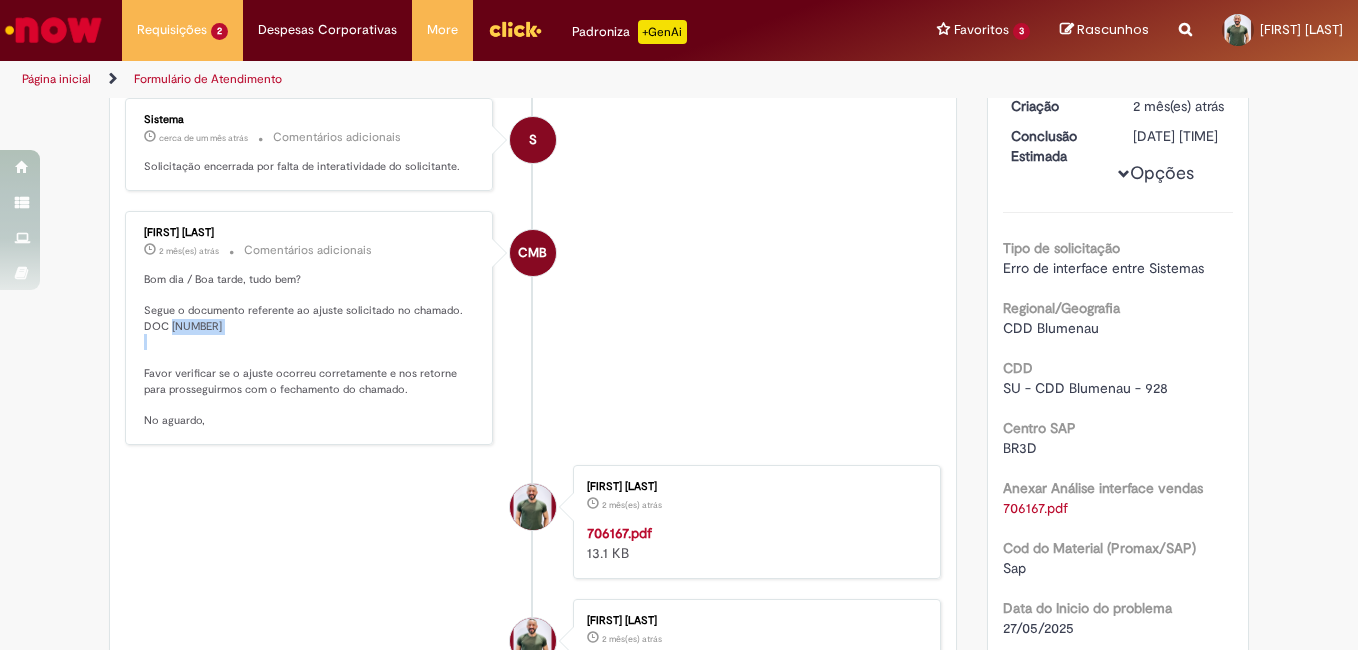 click on "Bom dia / Boa tarde, tudo bem?
Segue o documento referente ao ajuste solicitado no chamado. DOC [NUMBER]
Favor verificar se o ajuste ocorreu corretamente e nos retorne para prosseguirmos com o fechamento do chamado.
No aguardo," at bounding box center [310, 350] 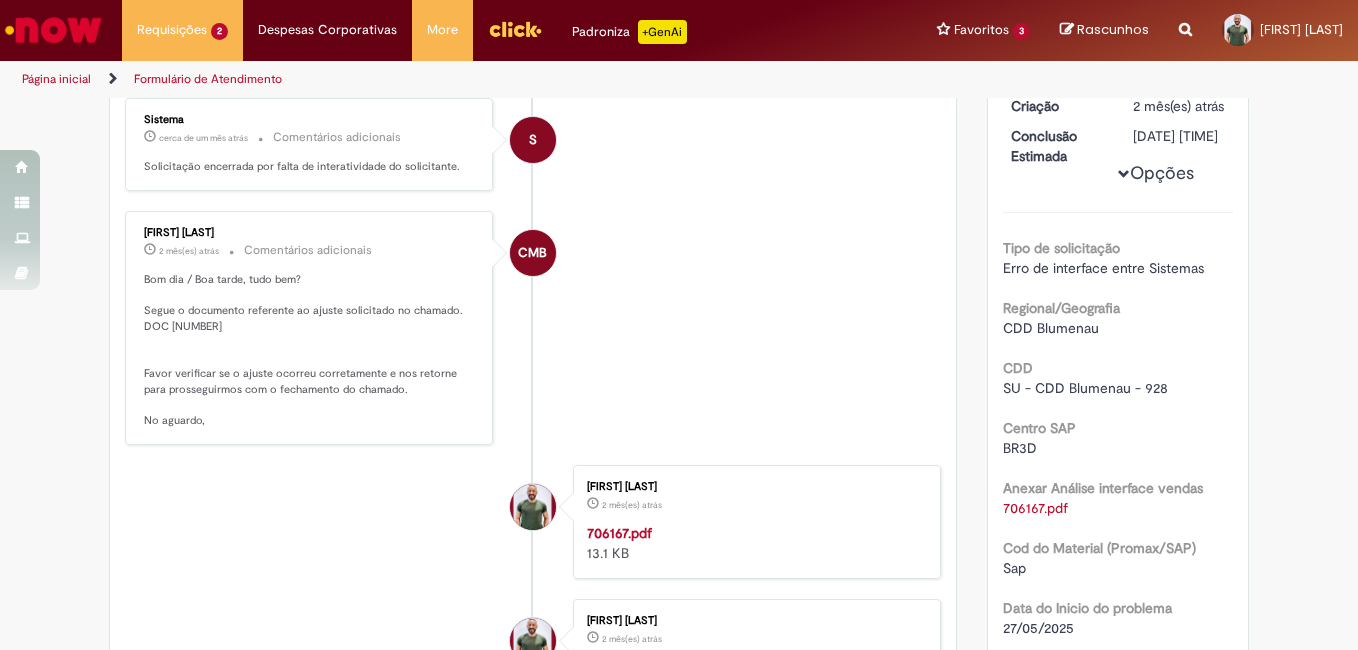 click on "CMB
[FIRST] [LAST]
2 mês(es) atrás 2 meses atrás     Comentários adicionais
Bom dia / Boa tarde, tudo bem?
Segue o documento referente ao ajuste solicitado no chamado. DOC [NUMBER]
Favor verificar se o ajuste ocorreu corretamente e nos retorne para prosseguirmos com o fechamento do chamado.
No aguardo," at bounding box center (533, 328) 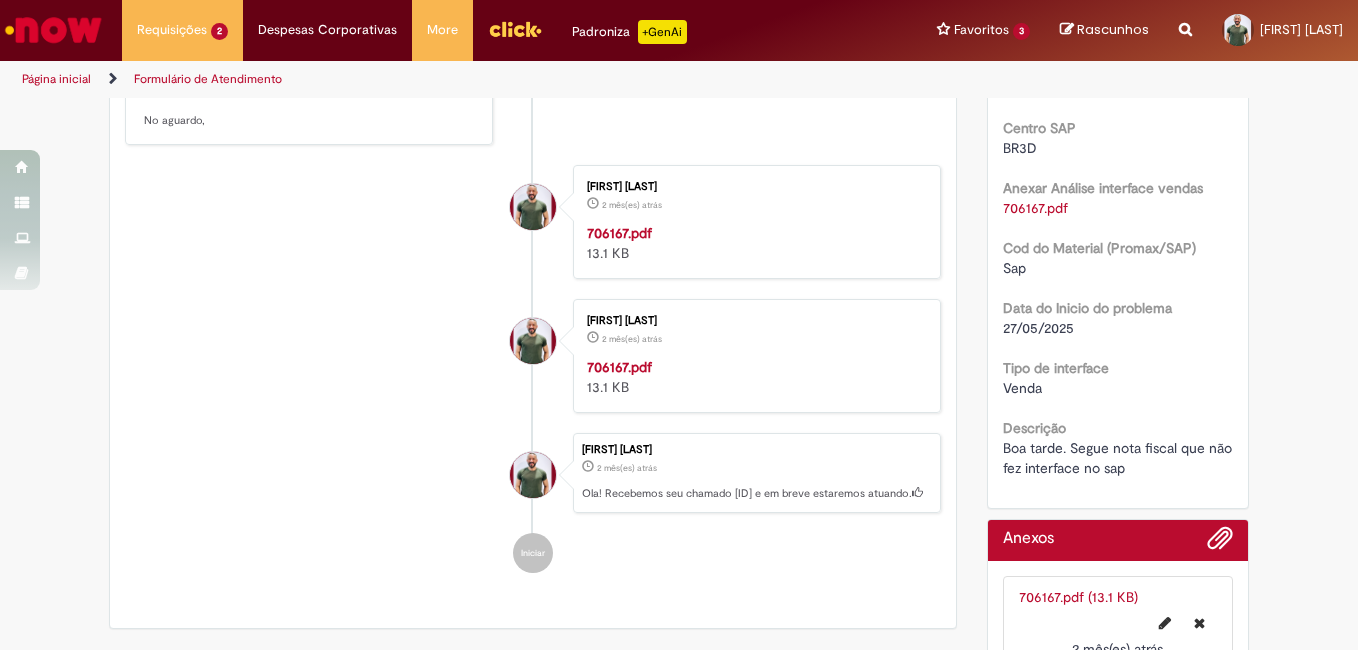 scroll, scrollTop: 200, scrollLeft: 0, axis: vertical 